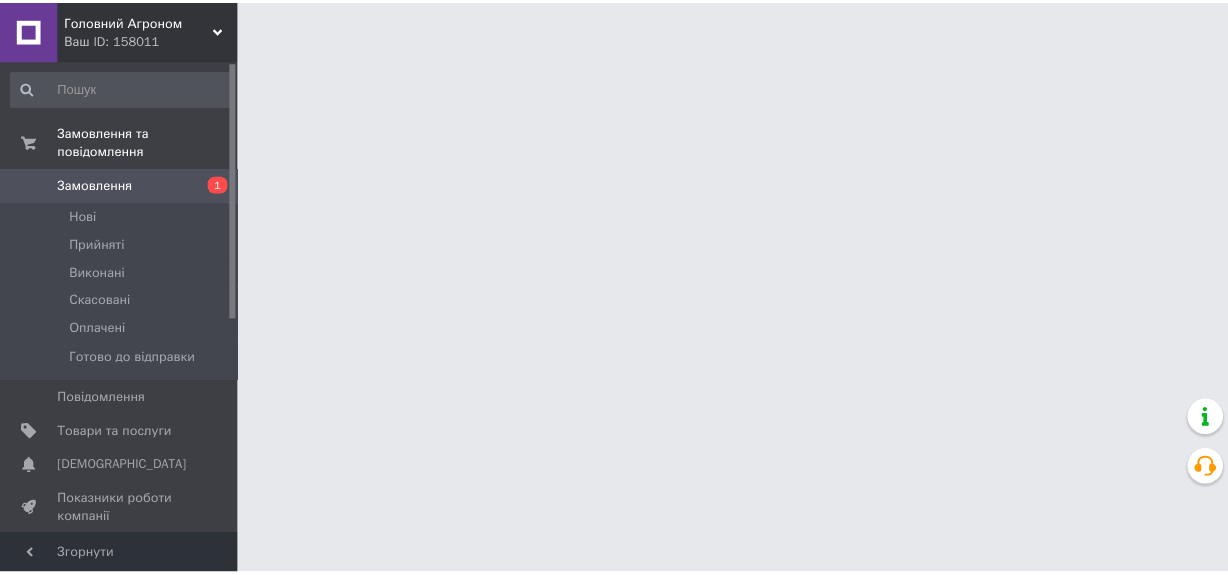 scroll, scrollTop: 0, scrollLeft: 0, axis: both 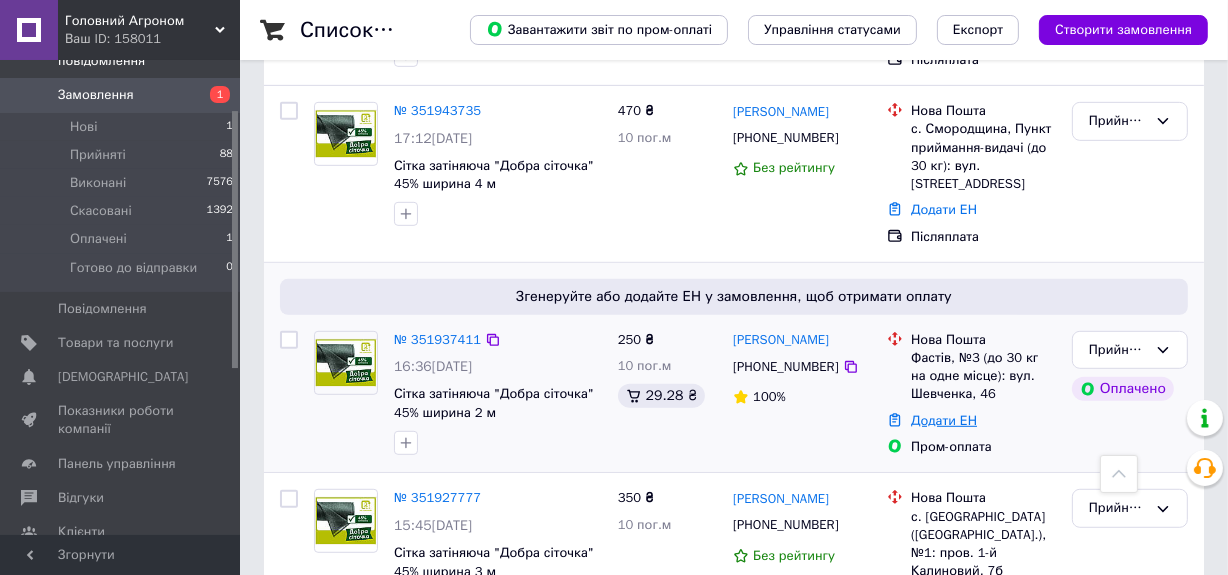 click on "Додати ЕН" at bounding box center [944, 420] 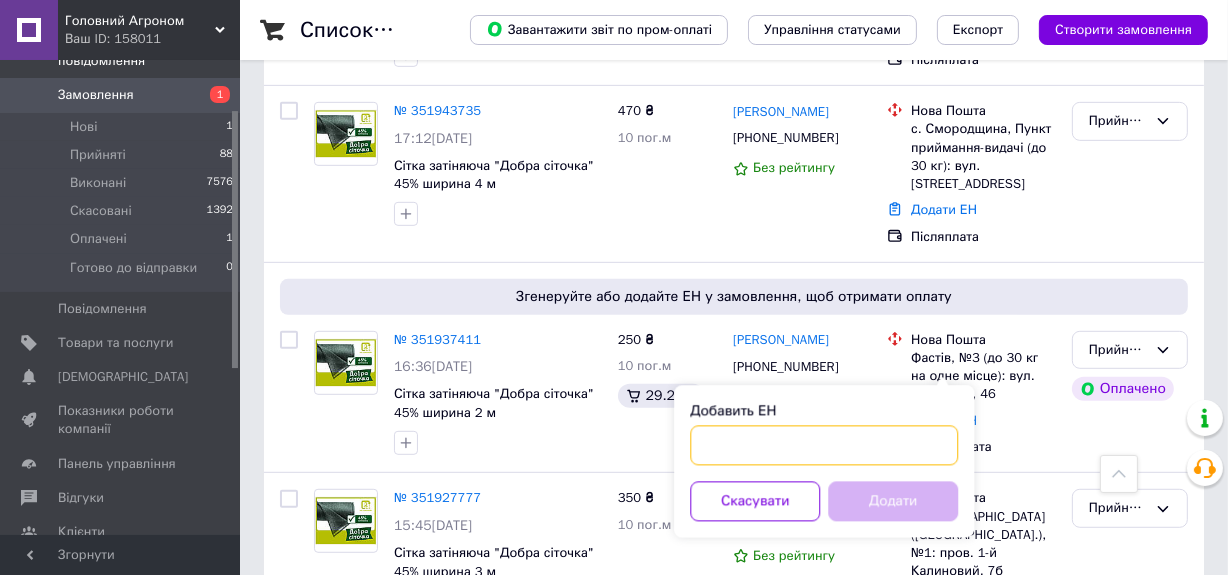 click on "Добавить ЕН" at bounding box center [824, 446] 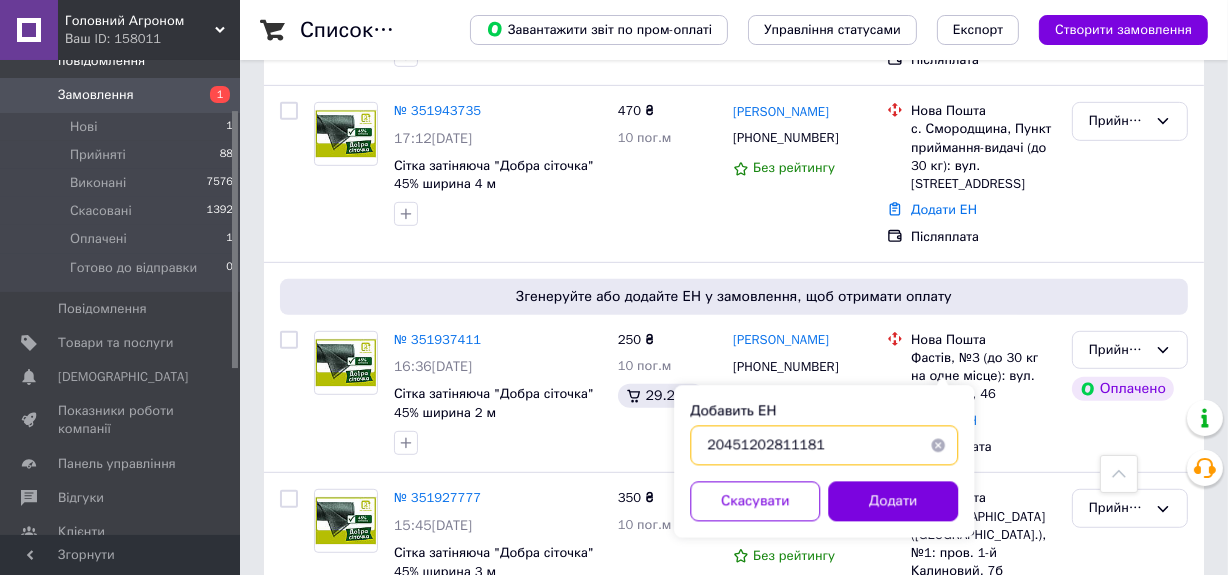 type on "20451202811181" 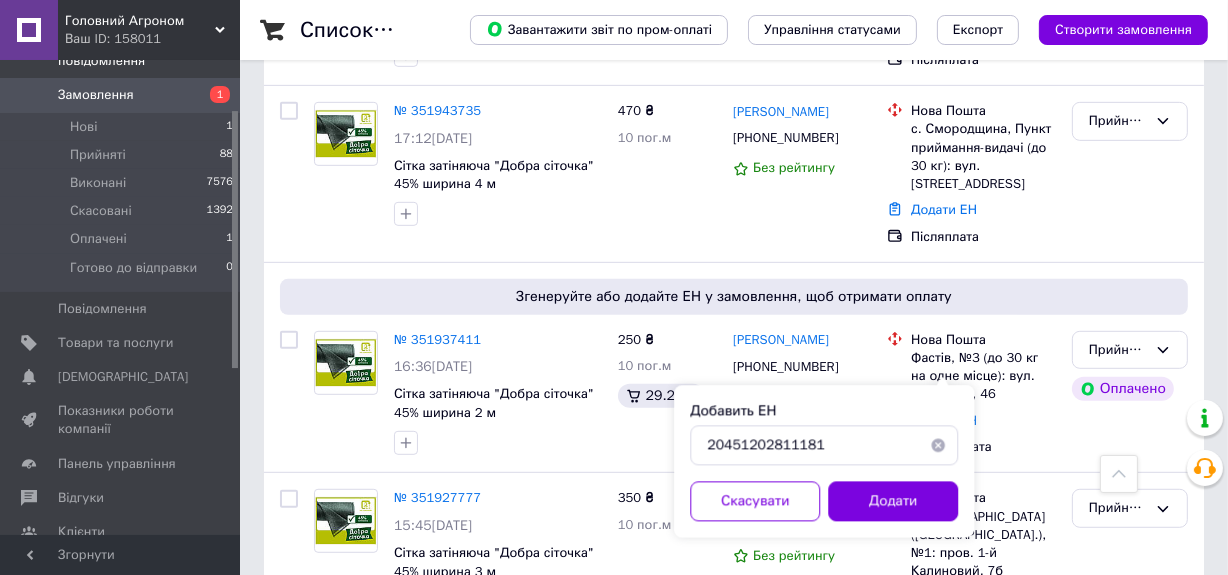 click on "Додати" at bounding box center (893, 502) 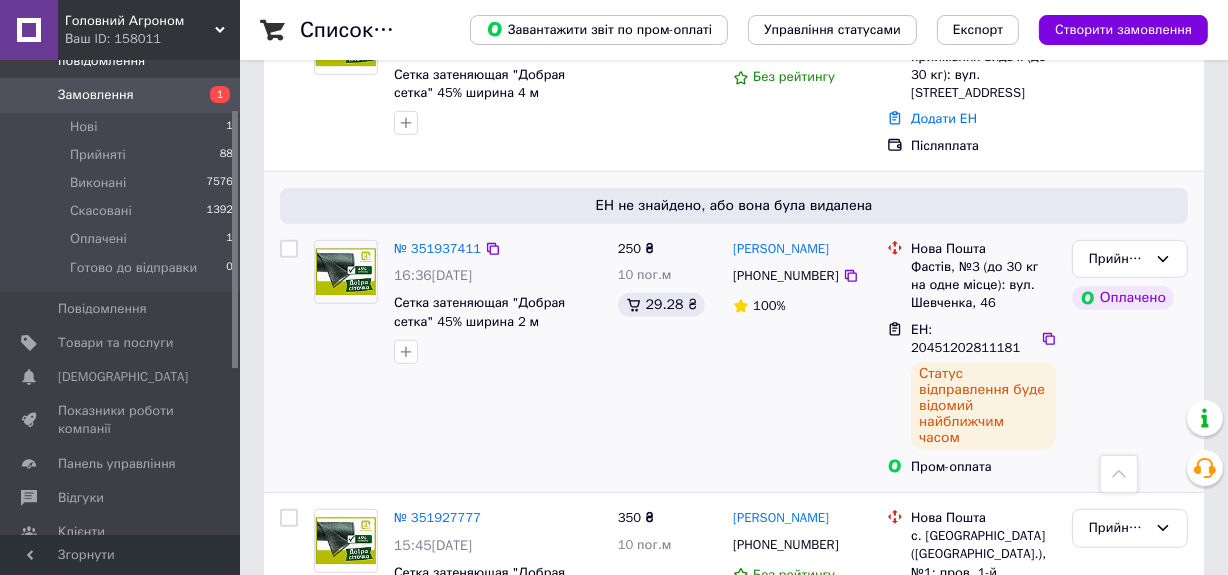 scroll, scrollTop: 1090, scrollLeft: 0, axis: vertical 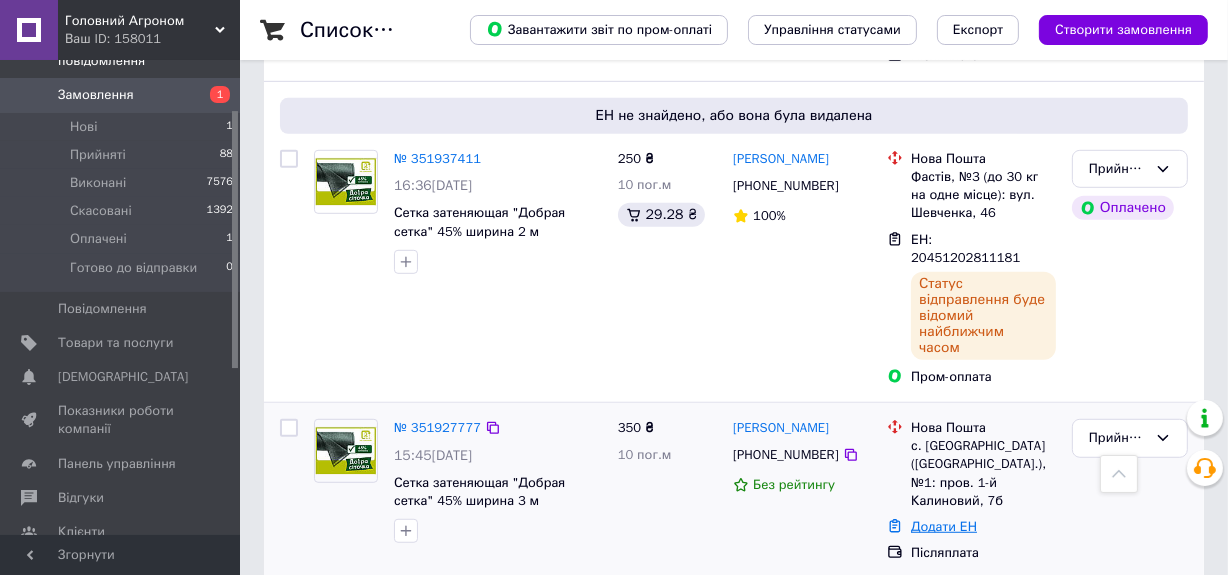 click on "Додати ЕН" at bounding box center [944, 526] 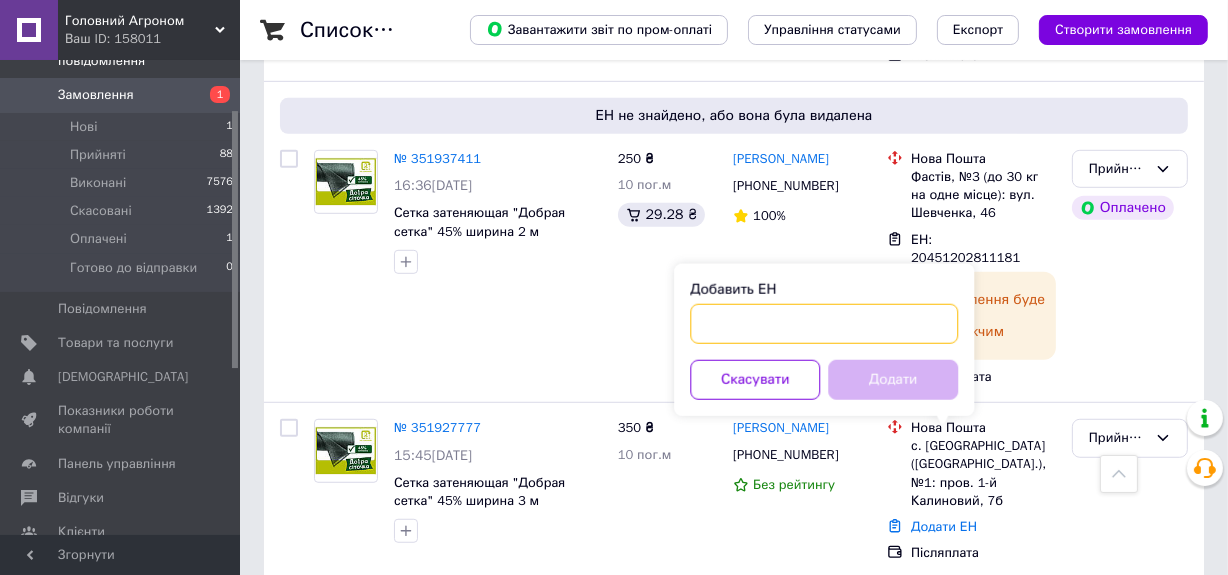 click on "Добавить ЕН" at bounding box center (824, 324) 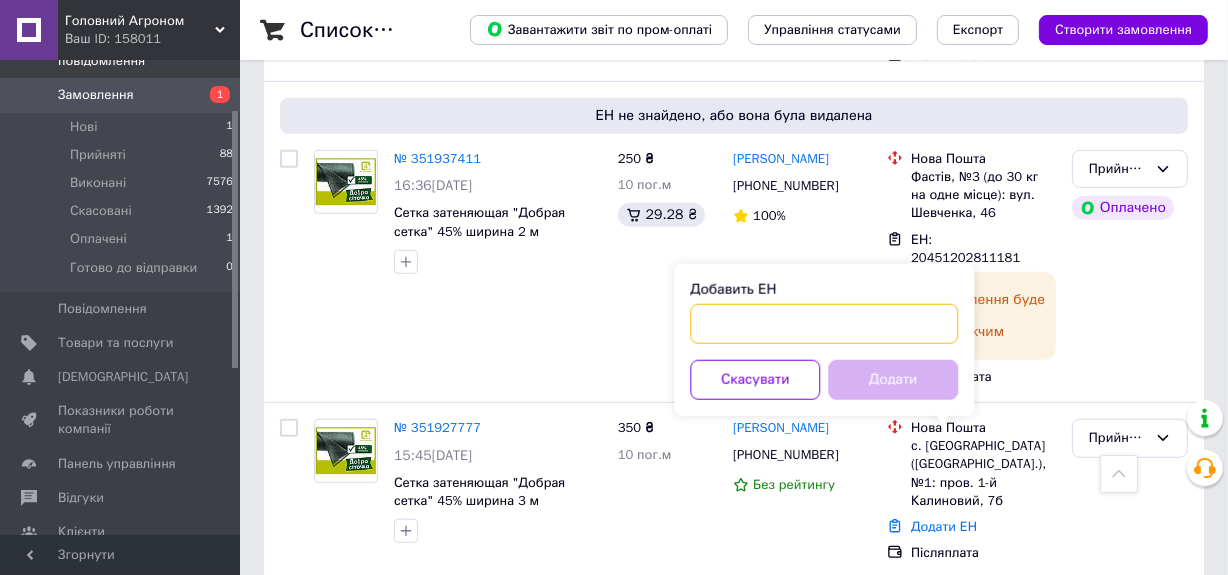 paste on "20451202814123" 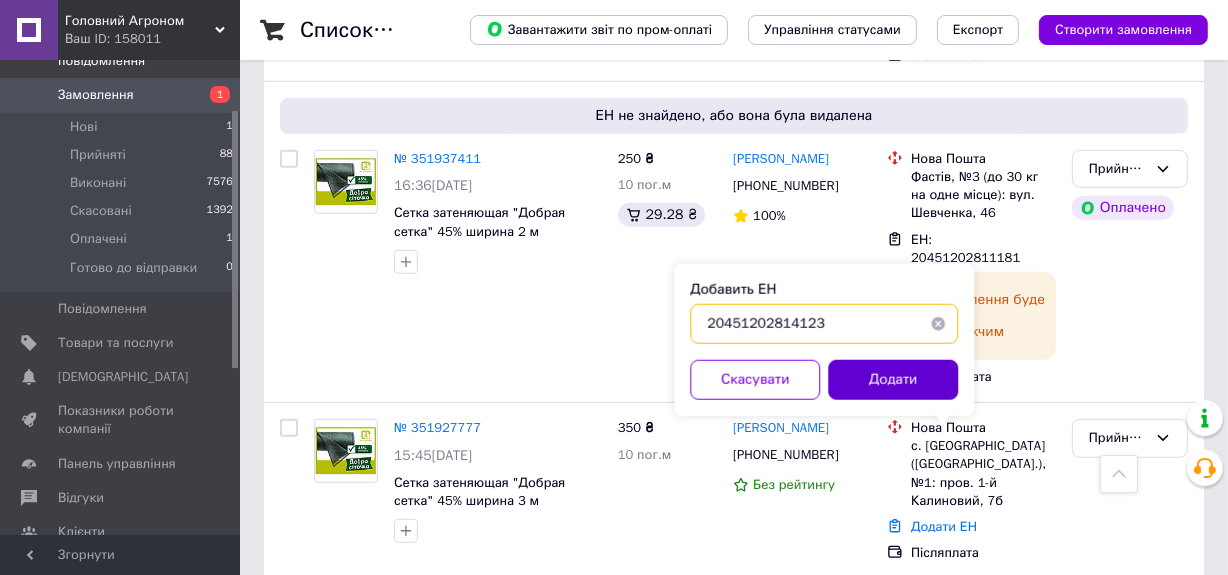 type on "20451202814123" 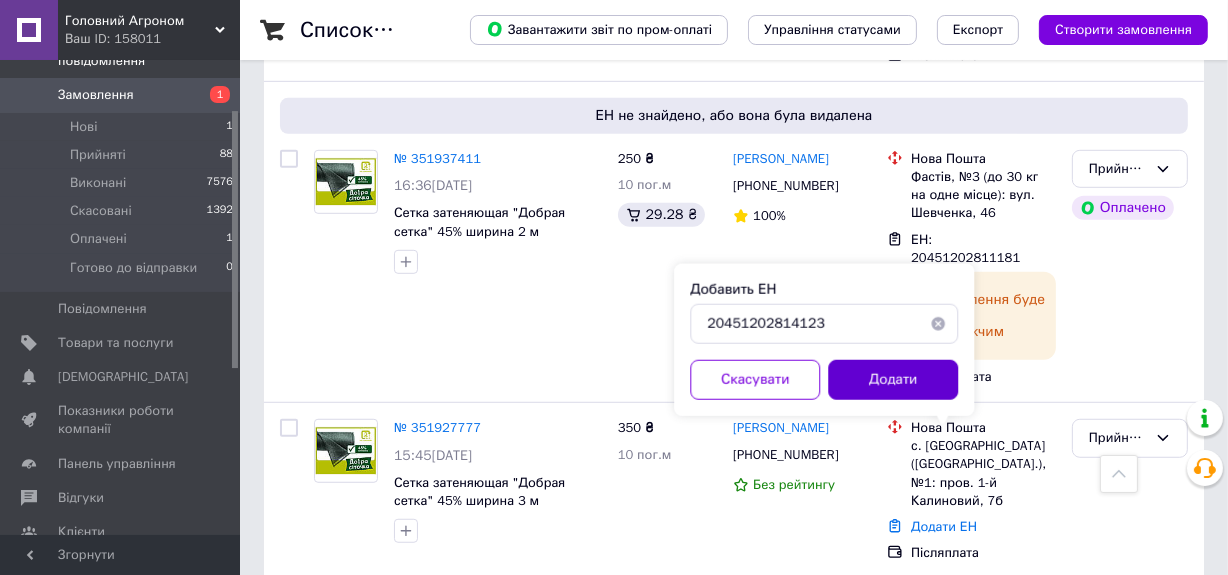 click on "Додати" at bounding box center (893, 380) 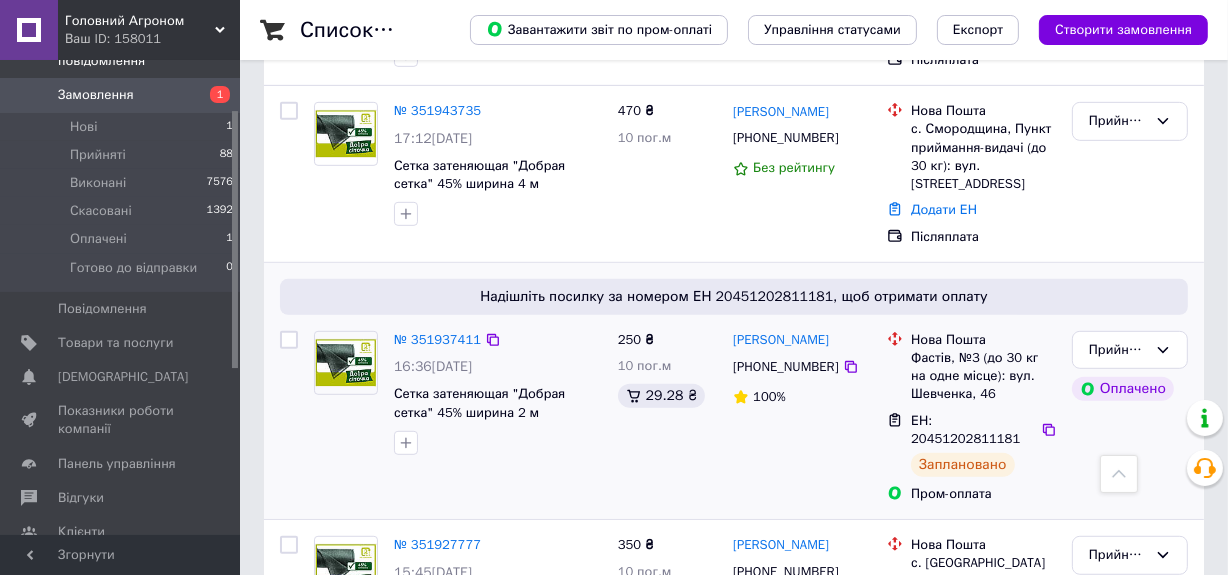 scroll, scrollTop: 818, scrollLeft: 0, axis: vertical 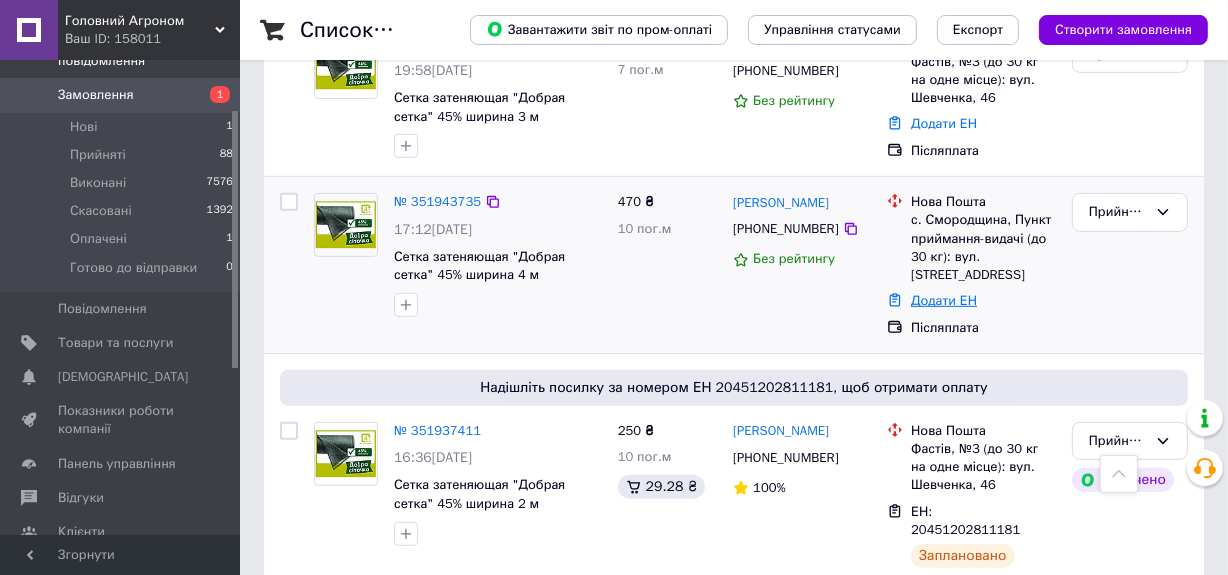 click on "Додати ЕН" at bounding box center (944, 300) 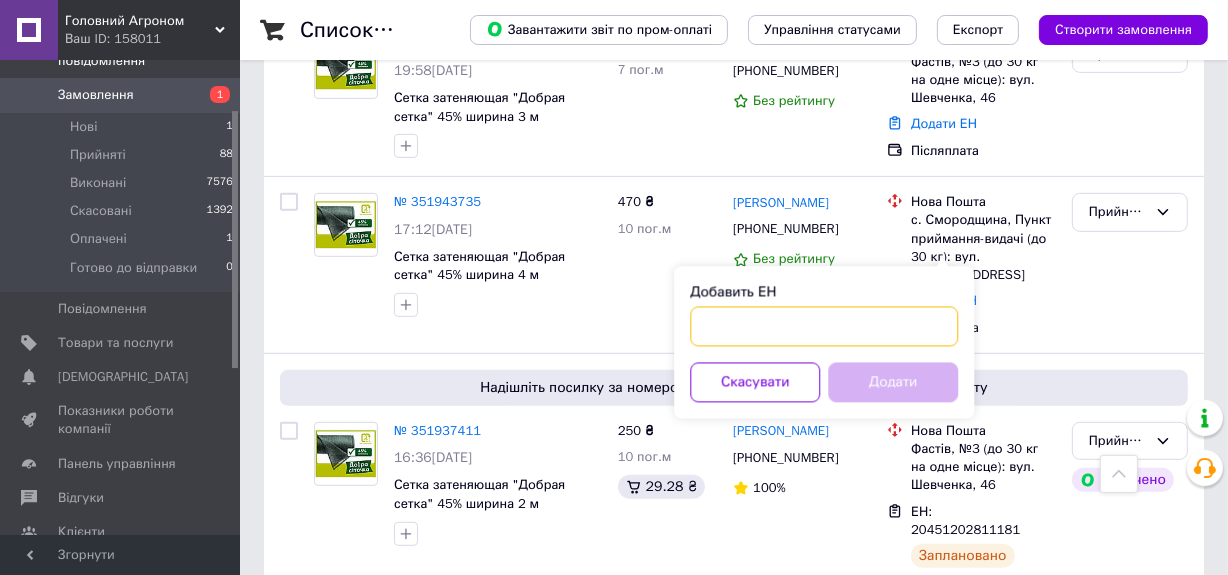 click on "Добавить ЕН" at bounding box center (824, 327) 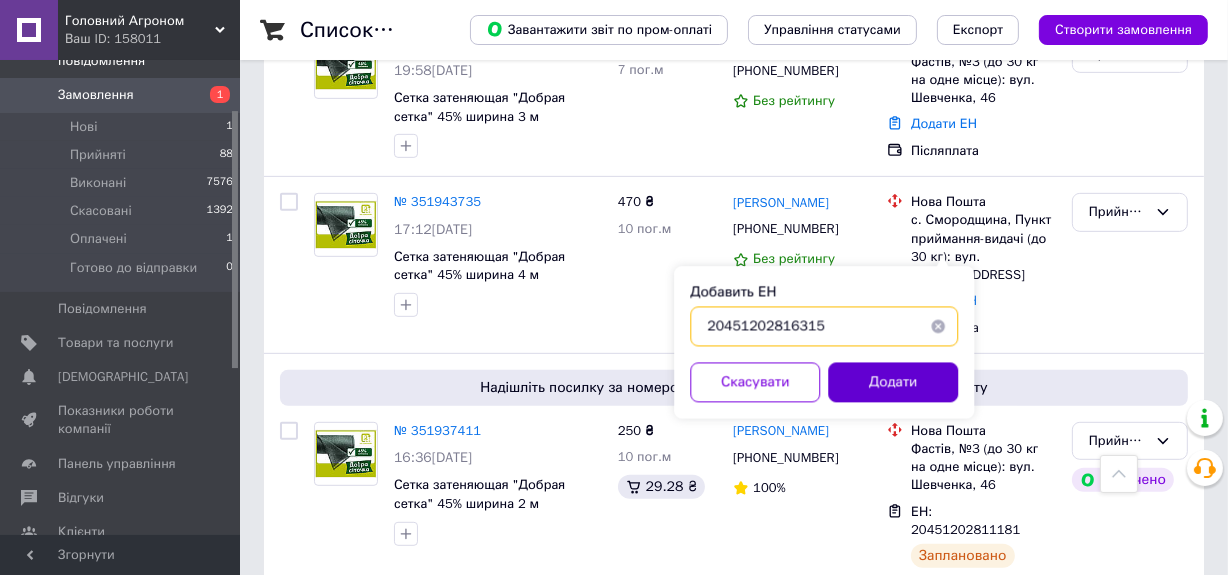 type on "20451202816315" 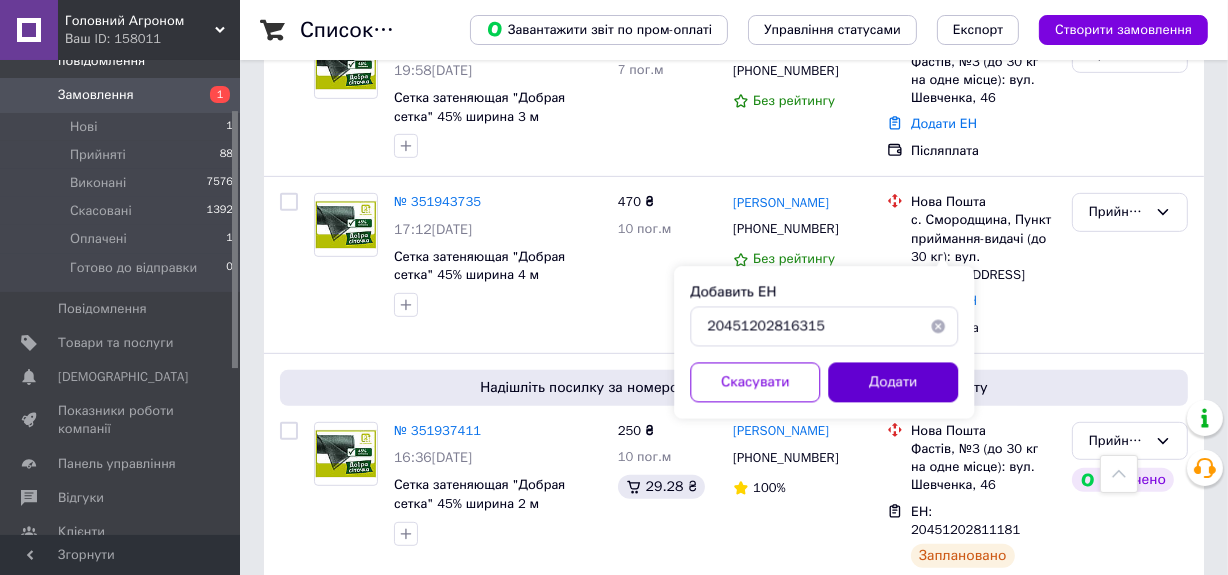 click on "Додати" at bounding box center (893, 383) 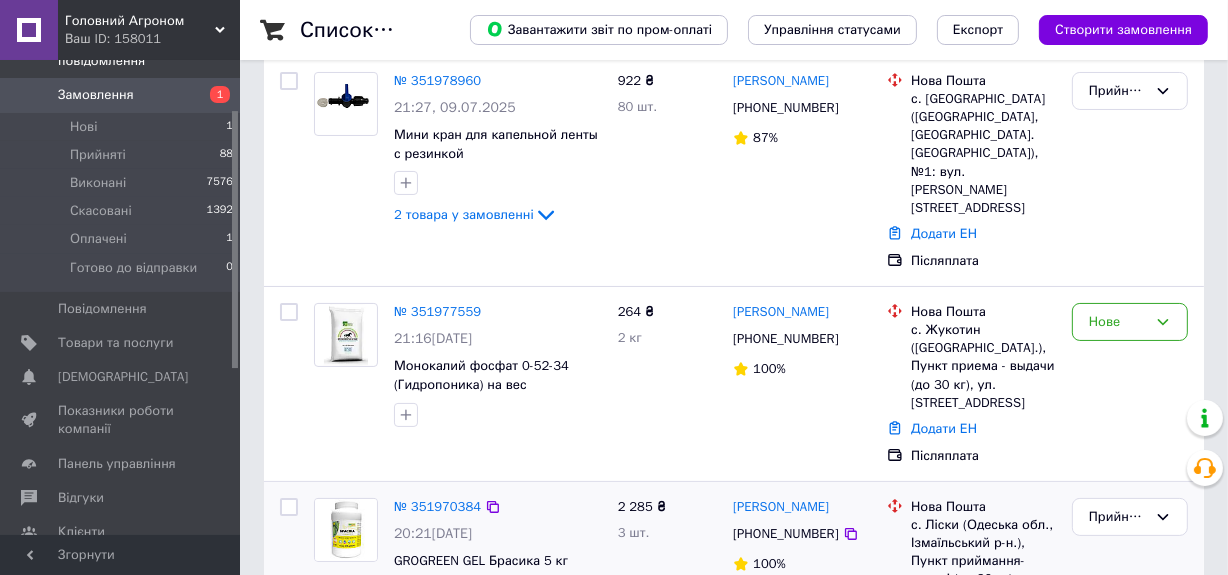 scroll, scrollTop: 0, scrollLeft: 0, axis: both 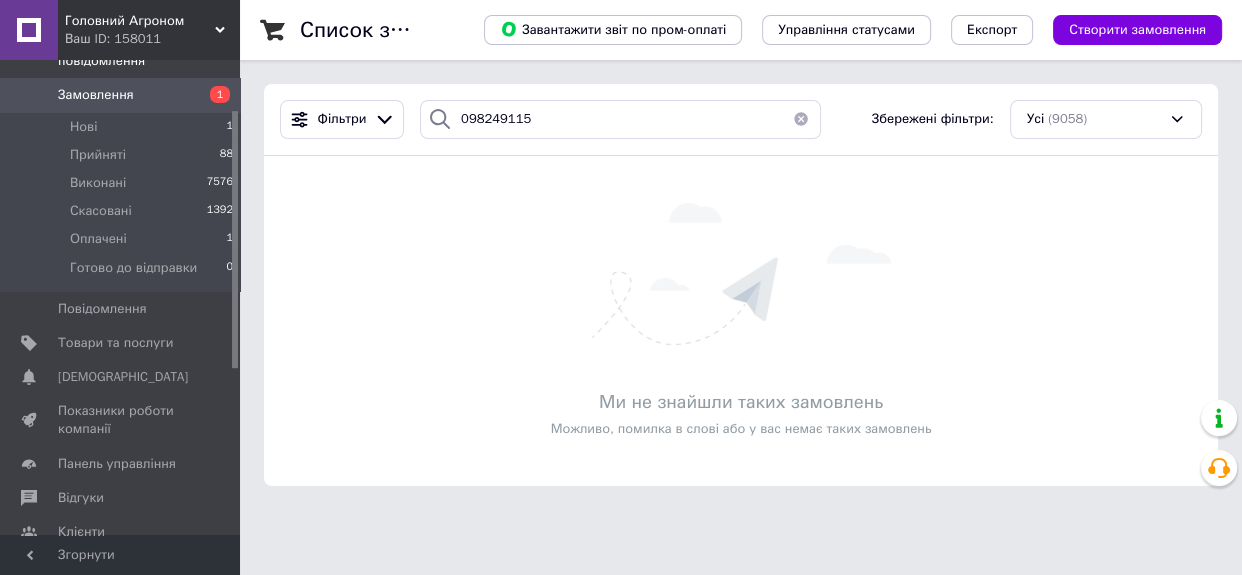 type on "0982491157" 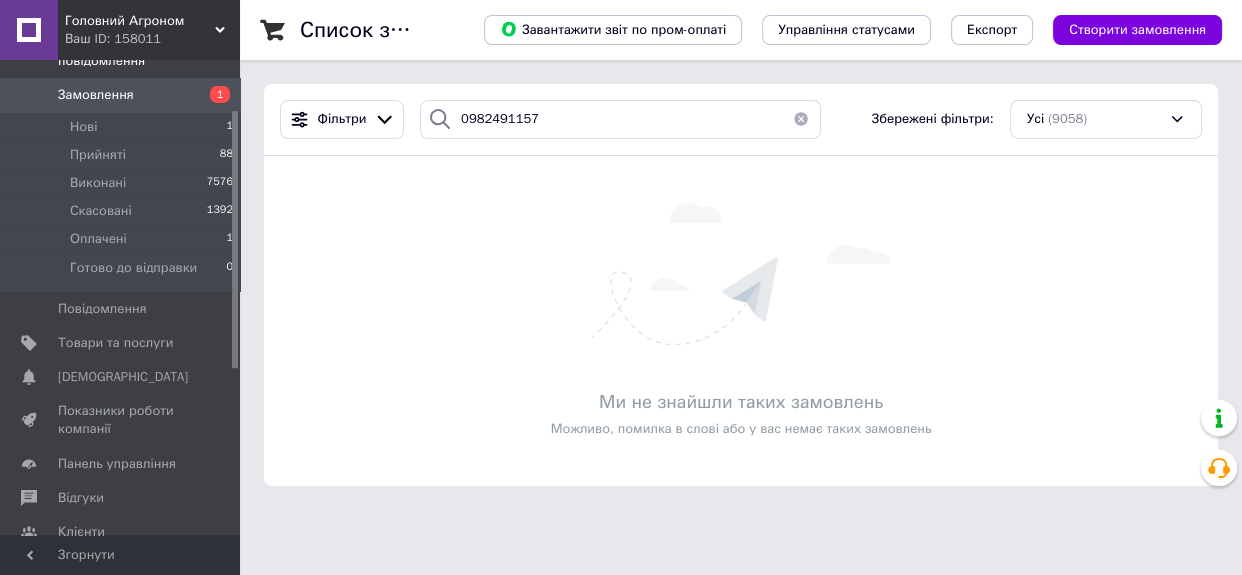 click at bounding box center [801, 119] 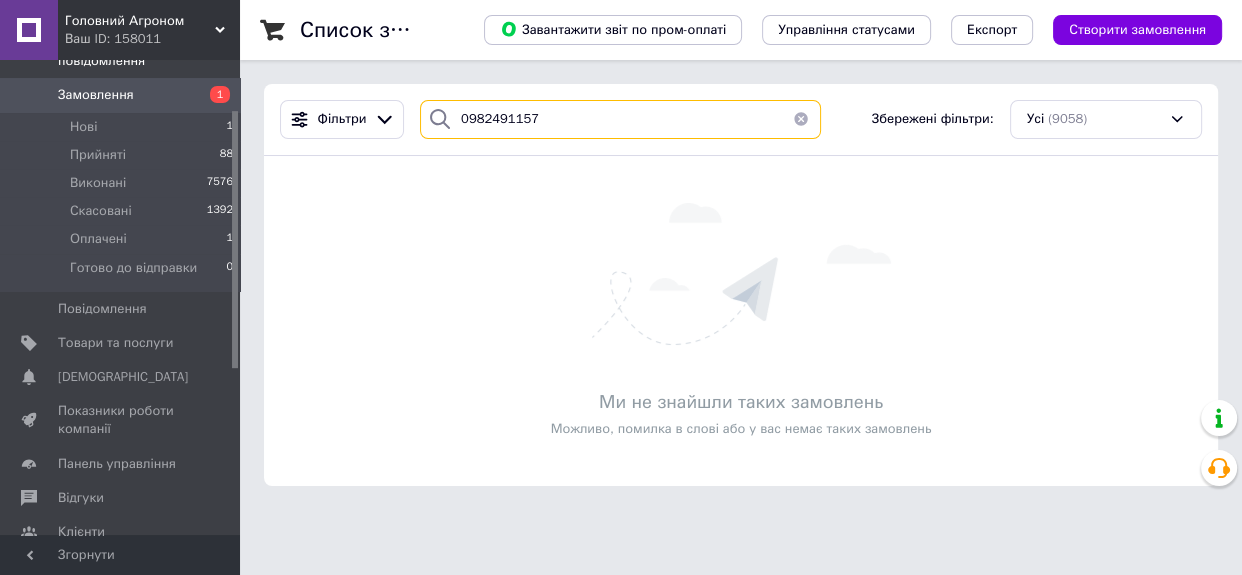 type 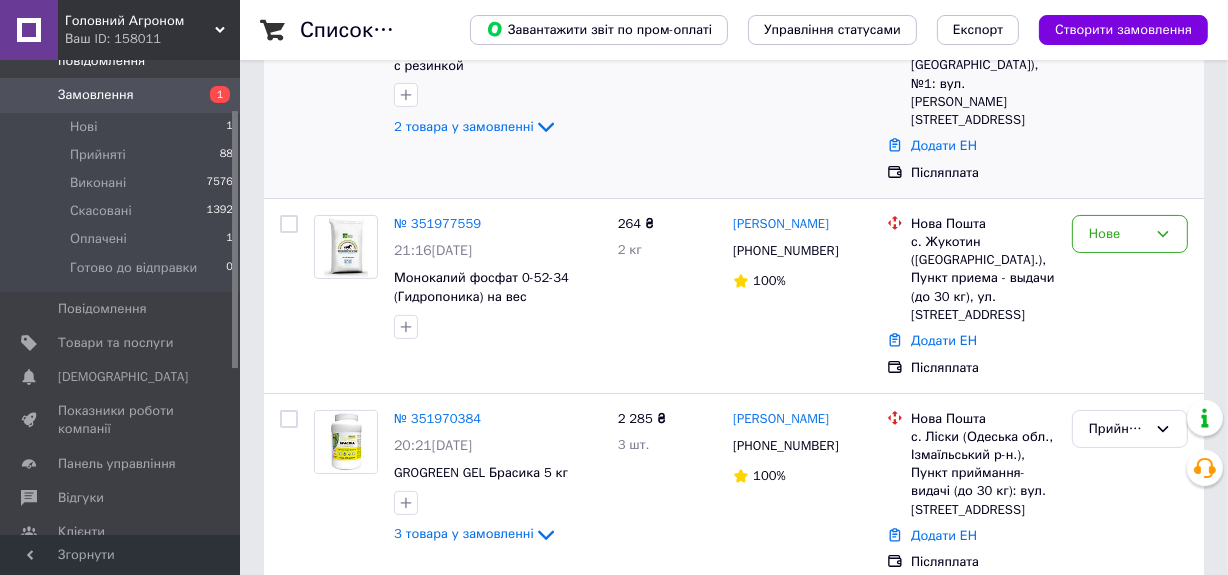 scroll, scrollTop: 272, scrollLeft: 0, axis: vertical 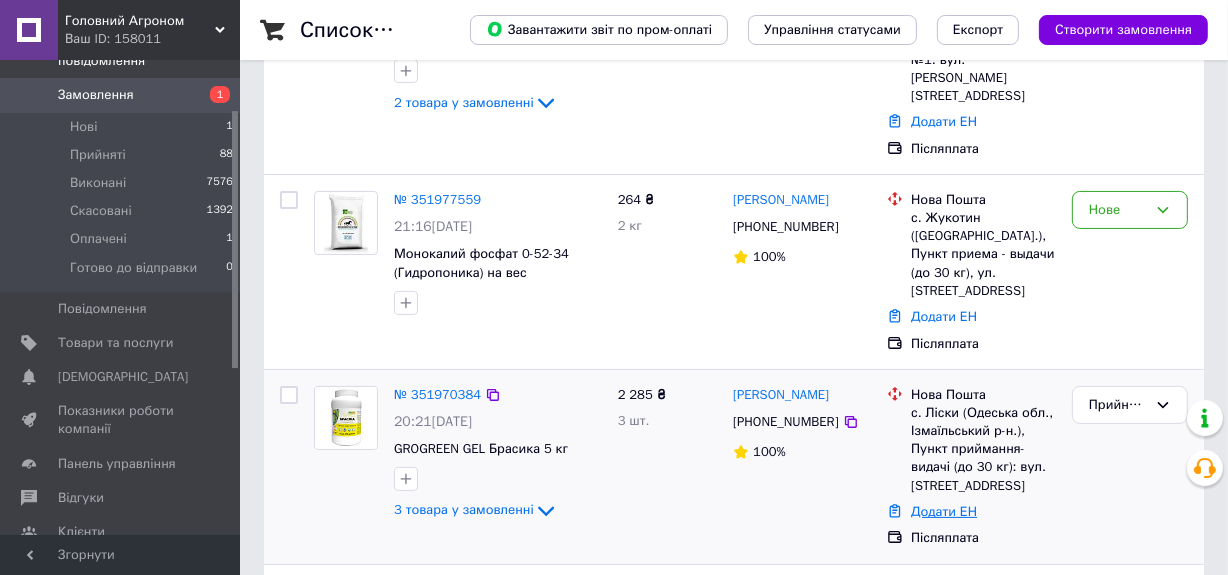 click on "Додати ЕН" at bounding box center (944, 511) 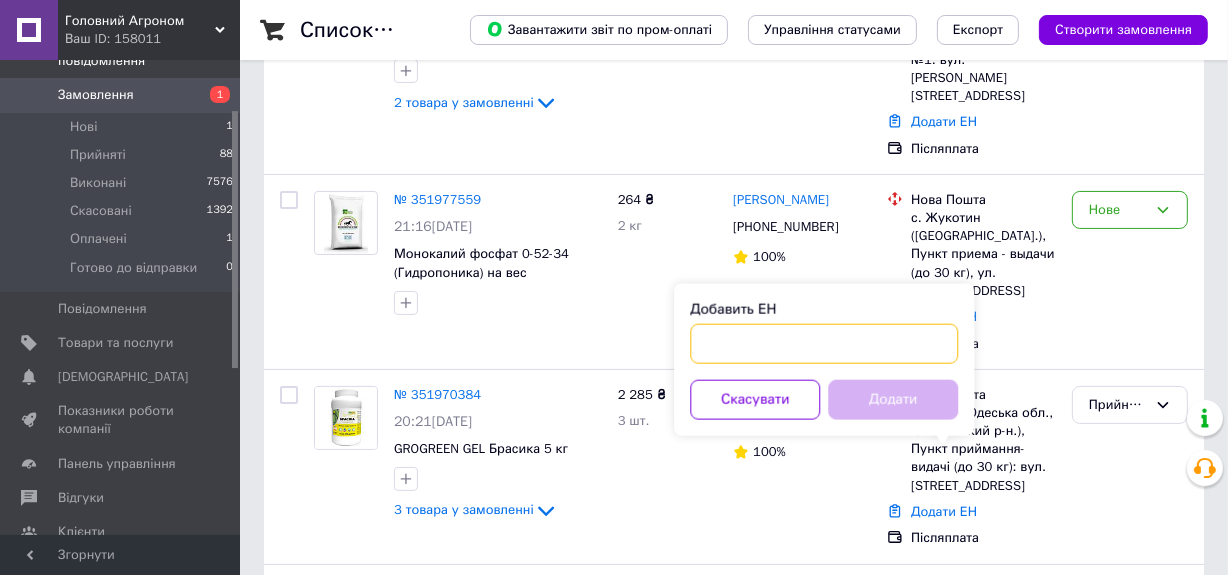 drag, startPoint x: 770, startPoint y: 346, endPoint x: 755, endPoint y: 352, distance: 16.155495 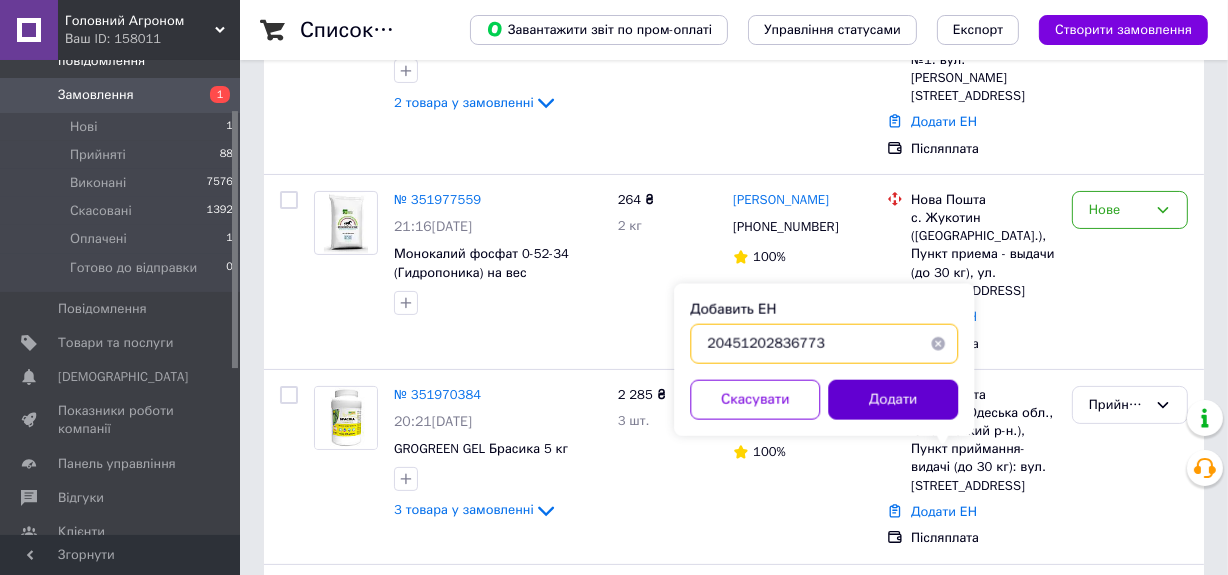 type on "20451202836773" 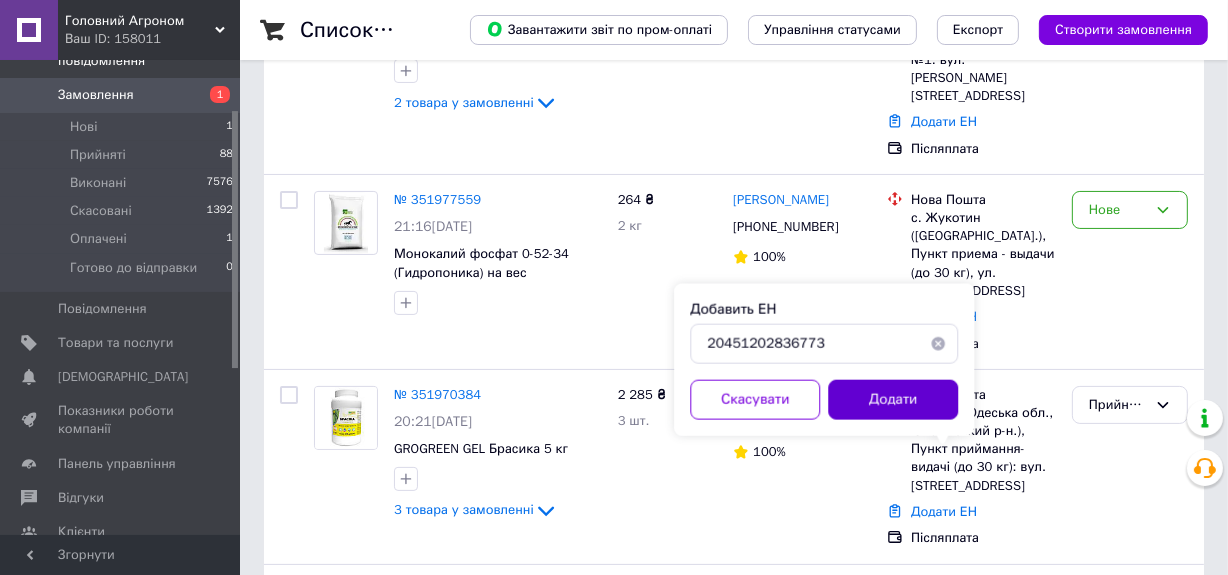 click on "Додати" at bounding box center (893, 400) 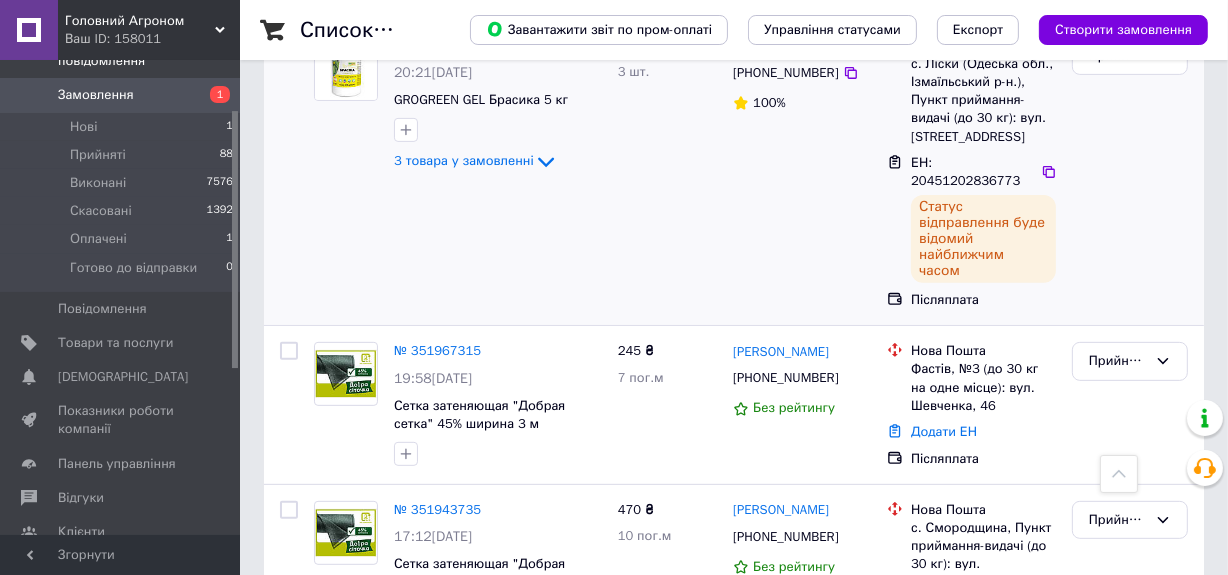 scroll, scrollTop: 636, scrollLeft: 0, axis: vertical 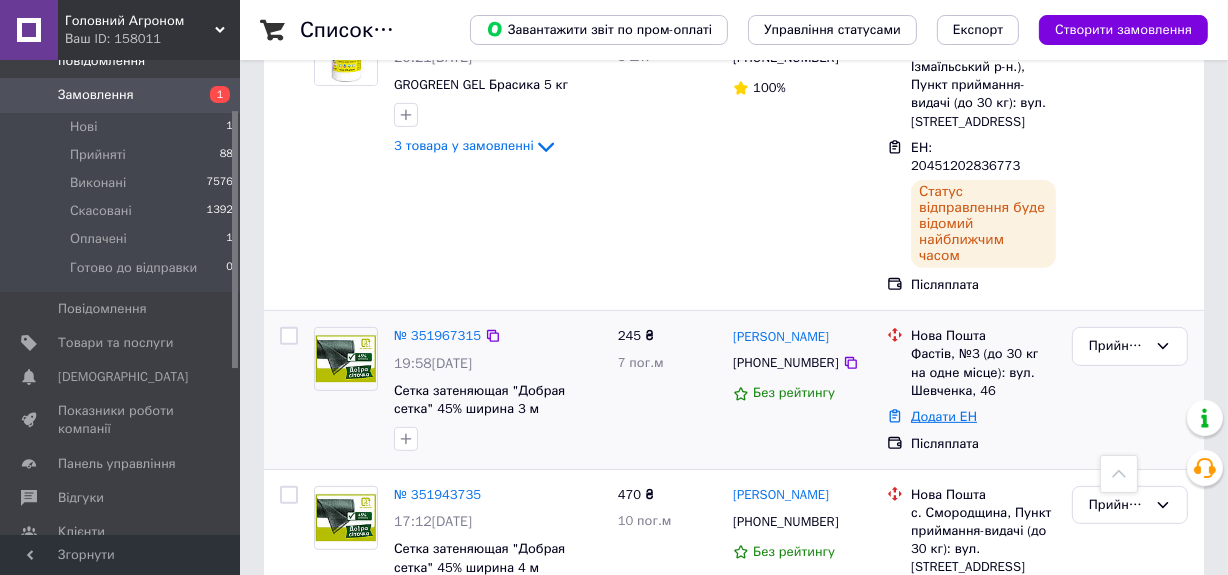 click on "Додати ЕН" at bounding box center [944, 416] 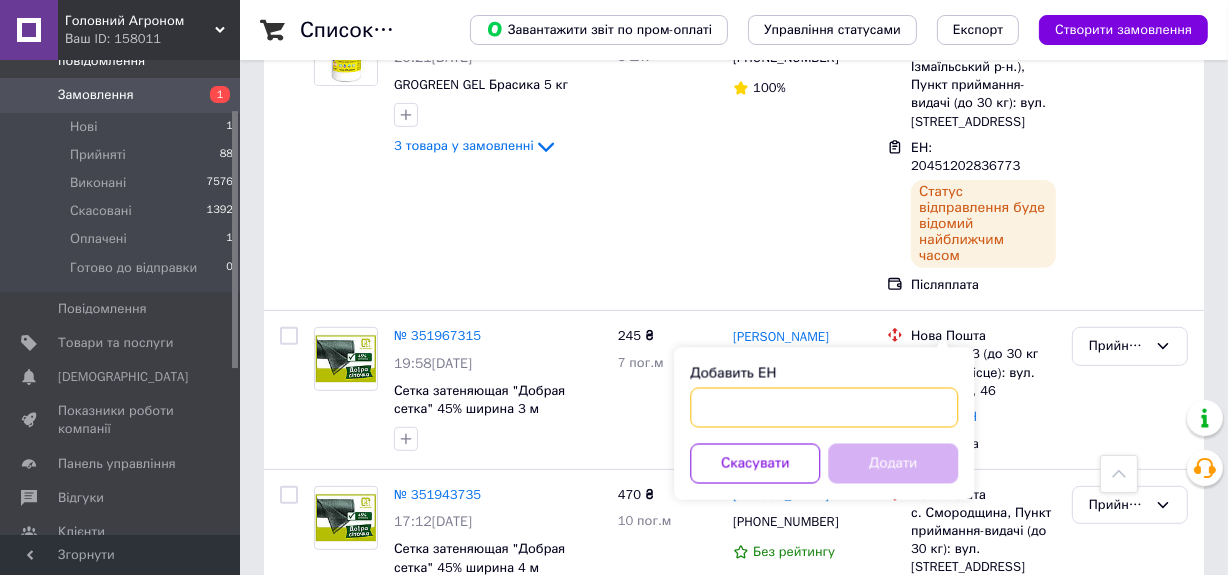 click on "Добавить ЕН" at bounding box center [824, 408] 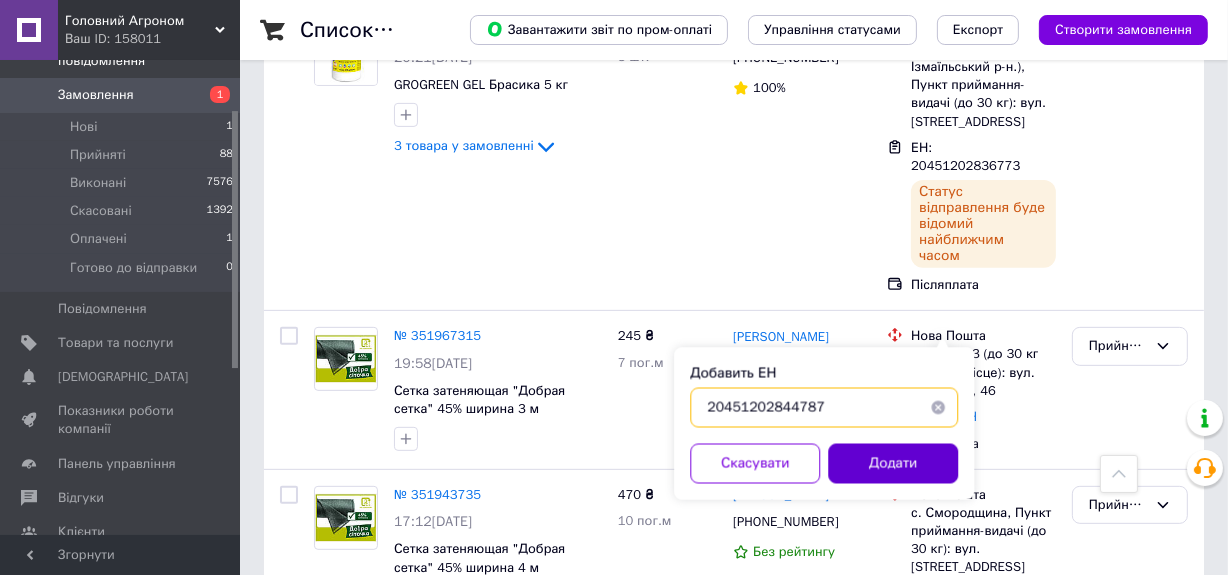 type on "20451202844787" 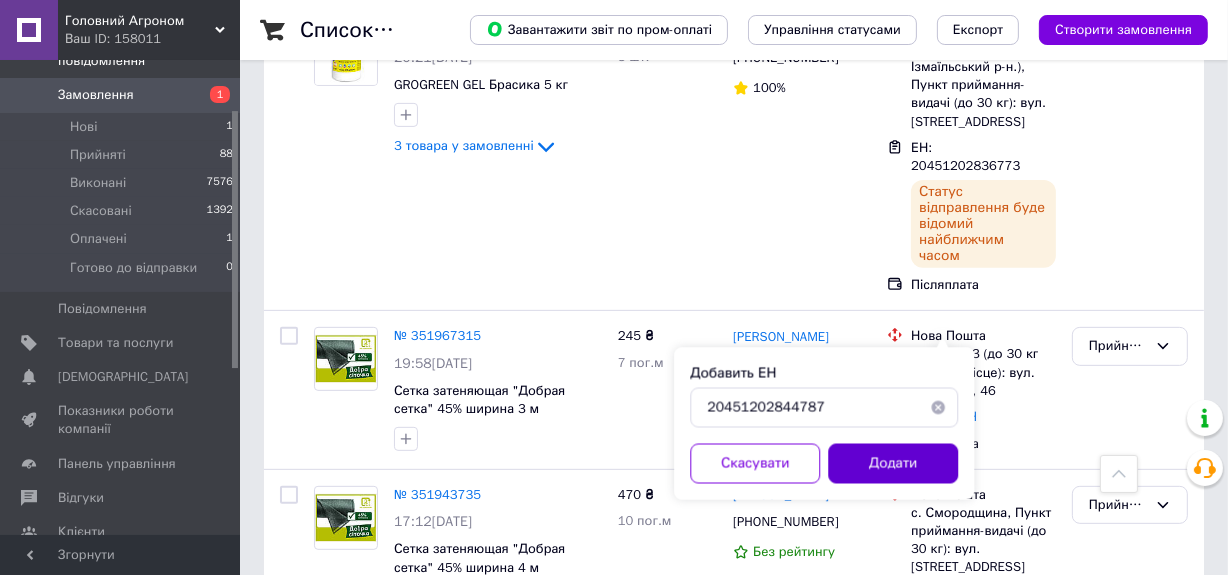 click on "Додати" at bounding box center (893, 464) 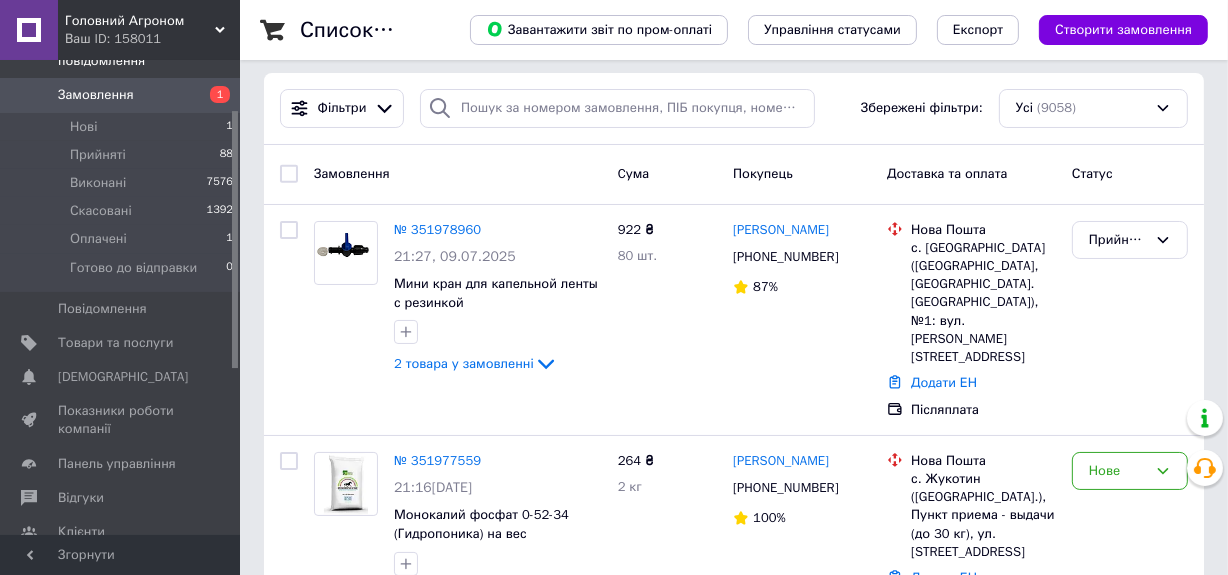 scroll, scrollTop: 0, scrollLeft: 0, axis: both 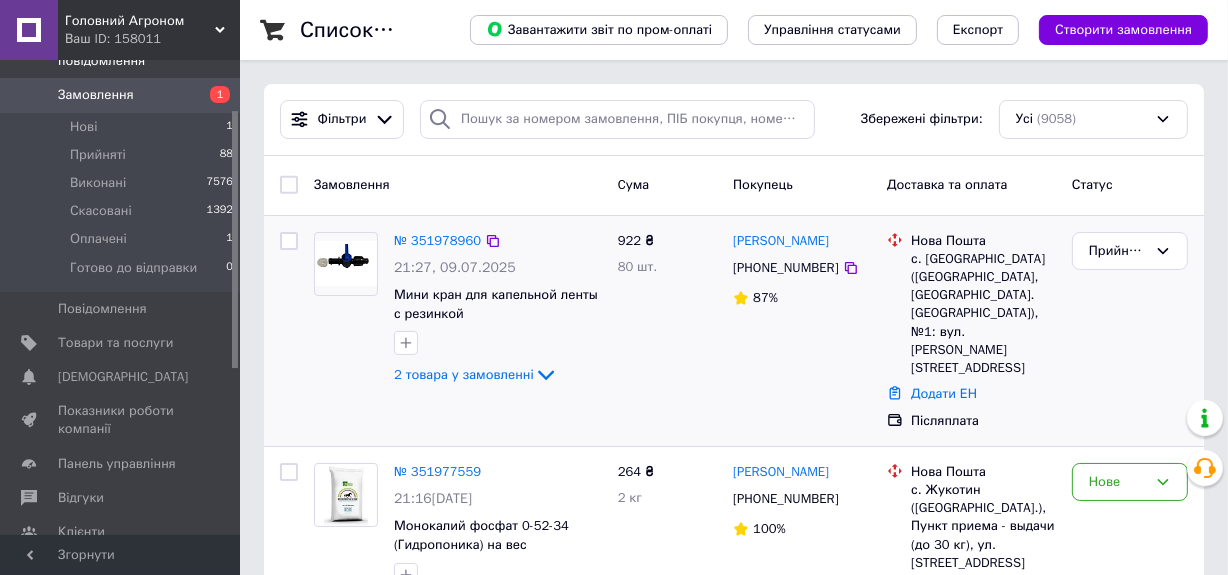 drag, startPoint x: 947, startPoint y: 351, endPoint x: 921, endPoint y: 370, distance: 32.202484 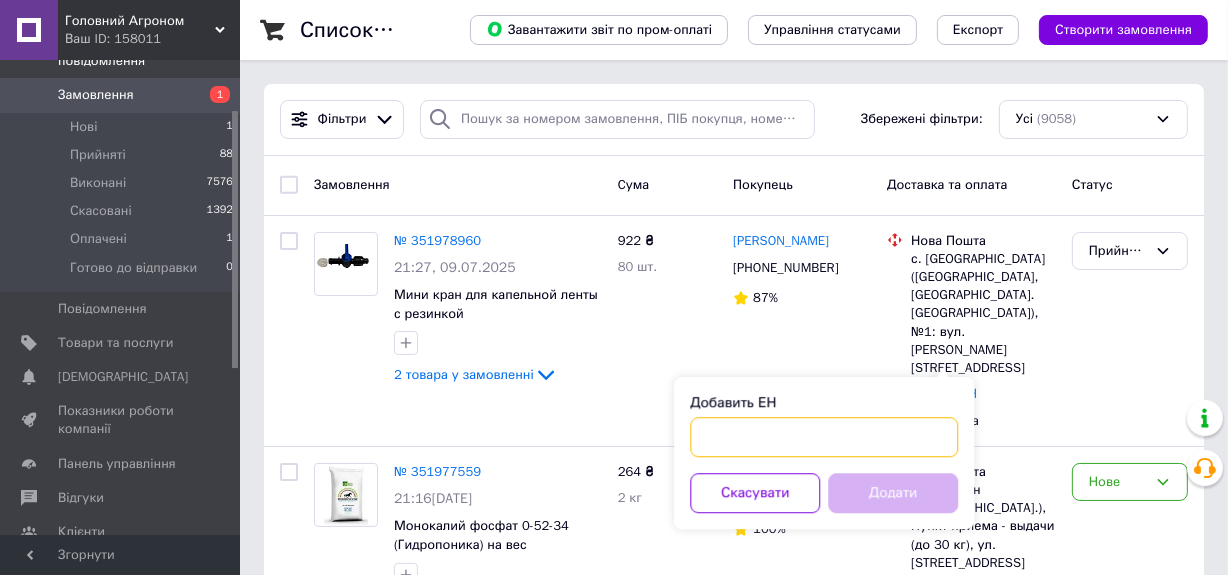 click on "Добавить ЕН" at bounding box center (824, 437) 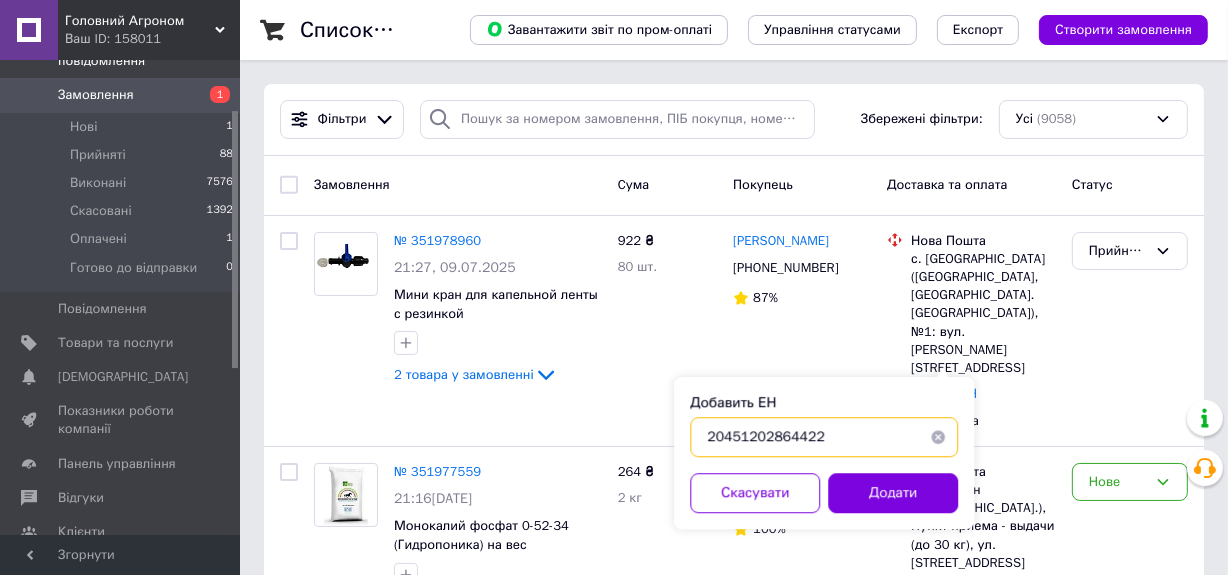 type on "20451202864422" 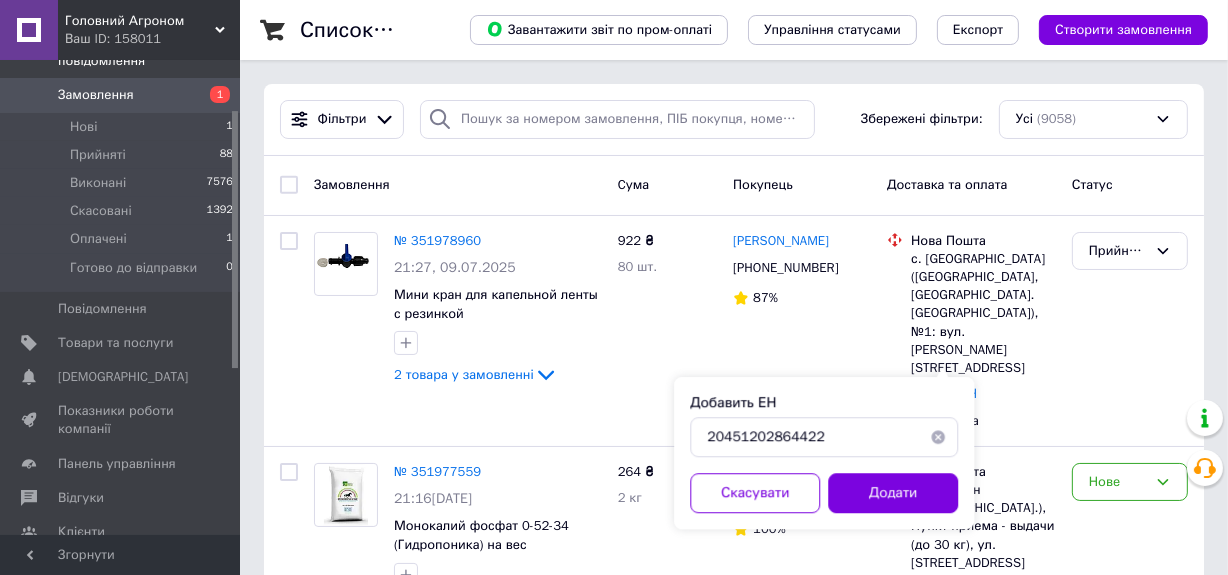 click on "Добавить ЕН 20451202864422 Скасувати Додати" at bounding box center [824, 453] 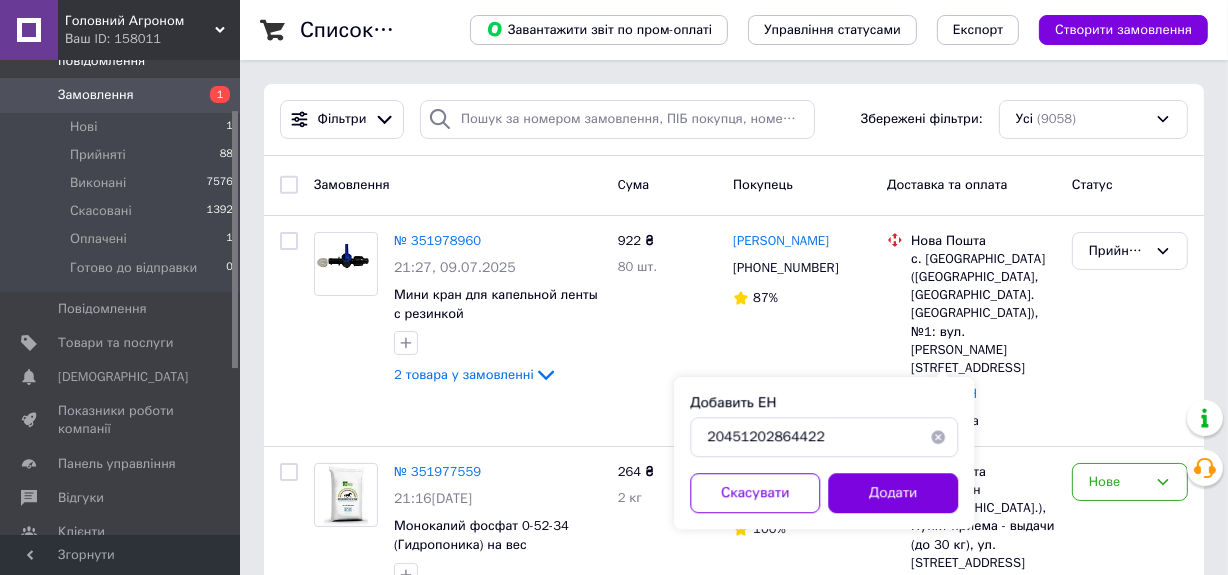 click on "Додати" at bounding box center (893, 493) 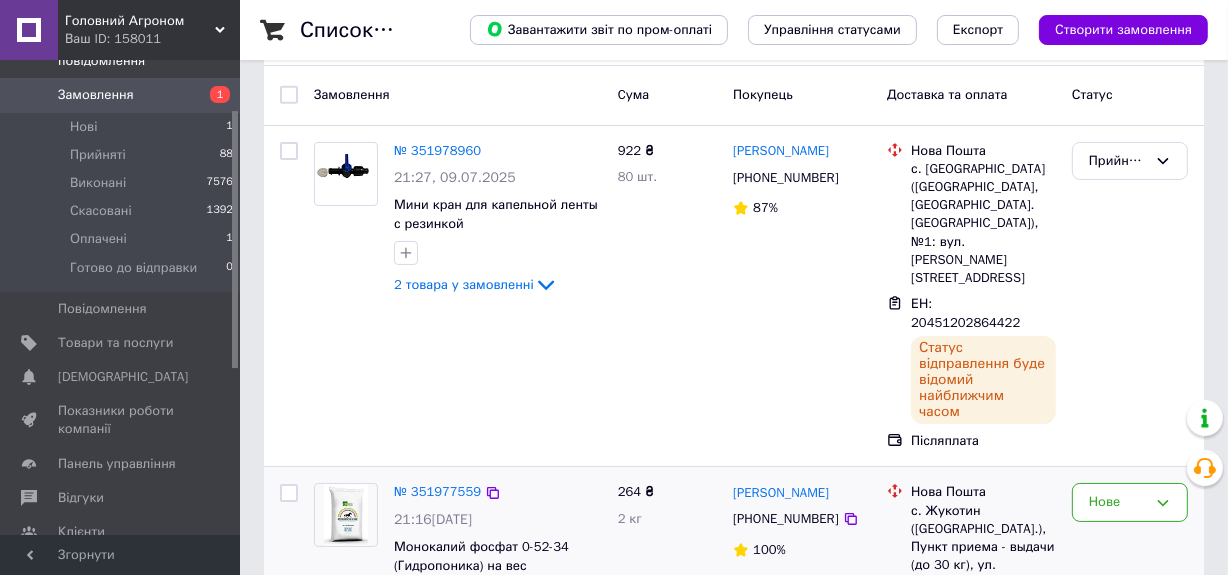 scroll, scrollTop: 0, scrollLeft: 0, axis: both 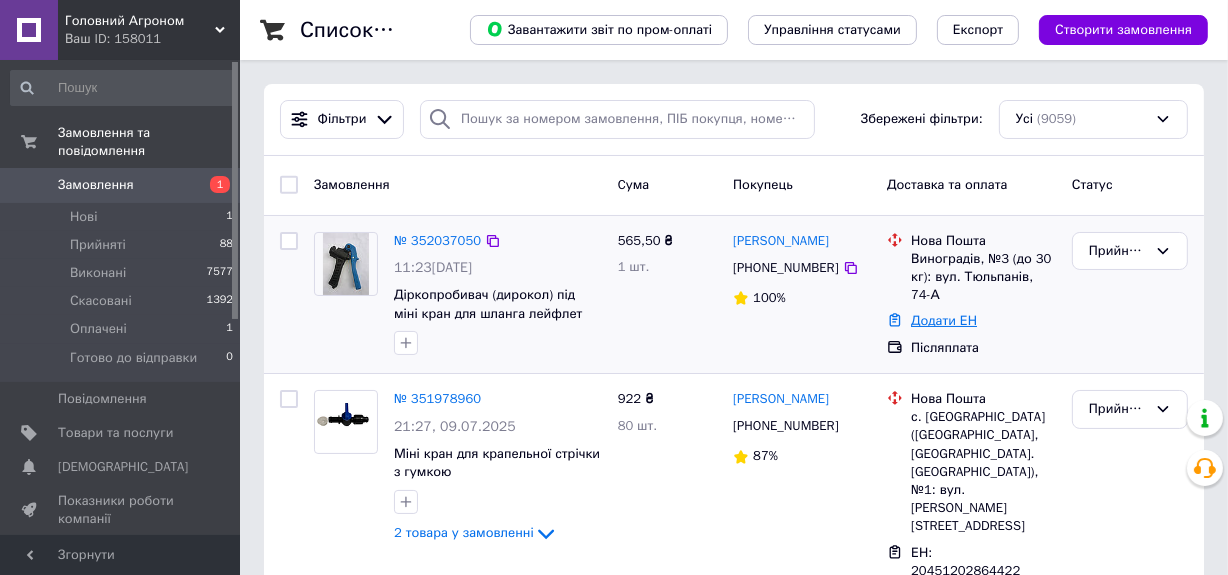 click on "Додати ЕН" at bounding box center [944, 320] 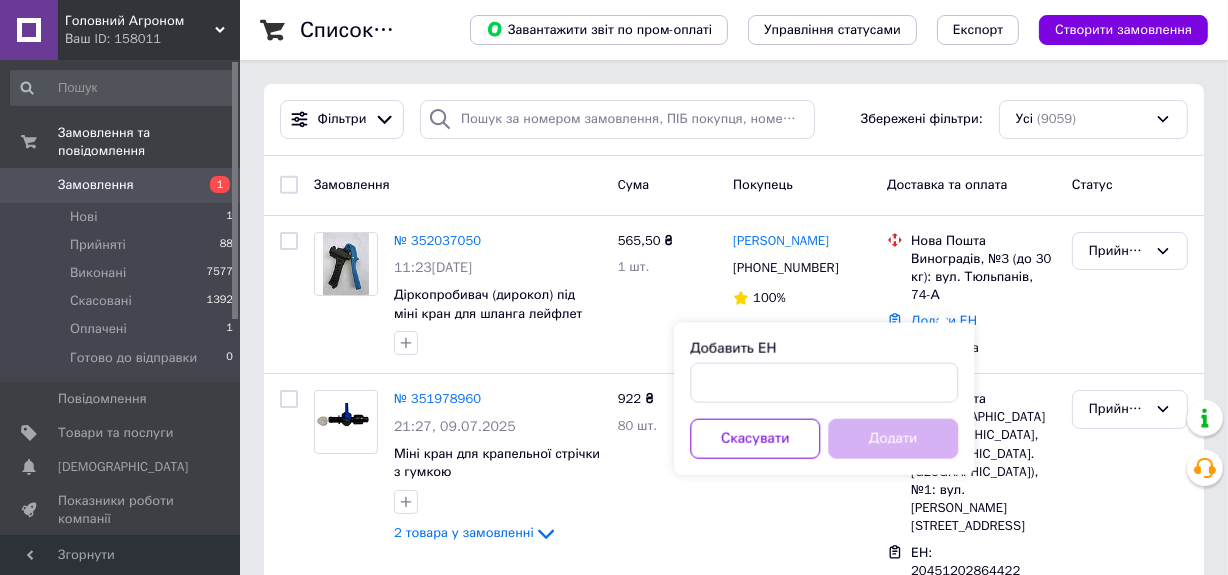 click on "Добавить ЕН" at bounding box center [824, 383] 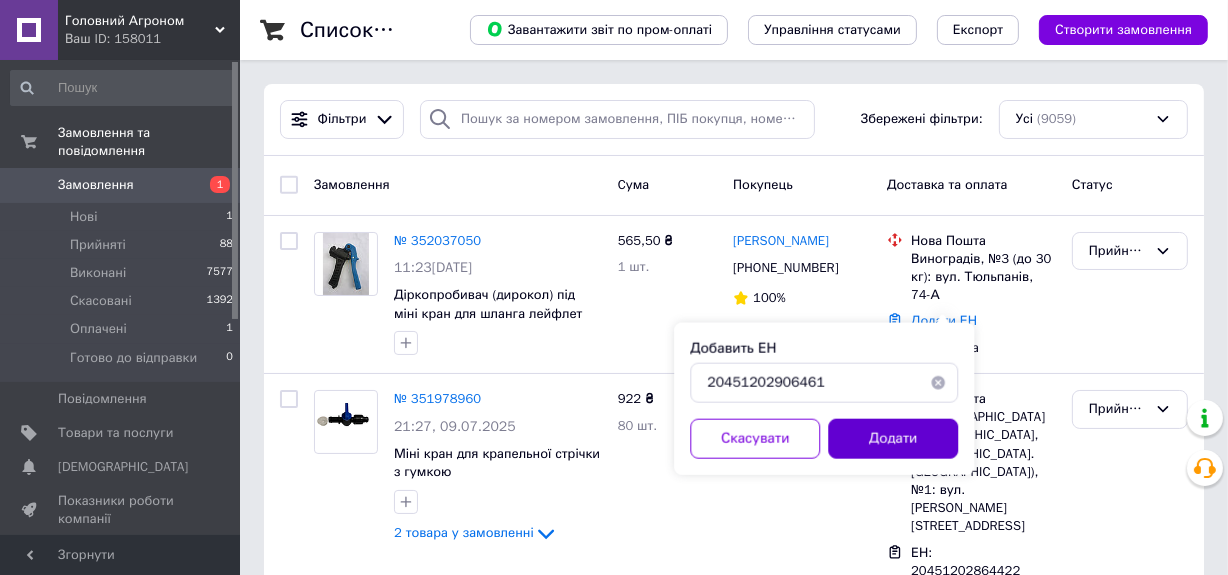 type on "20451202906461" 